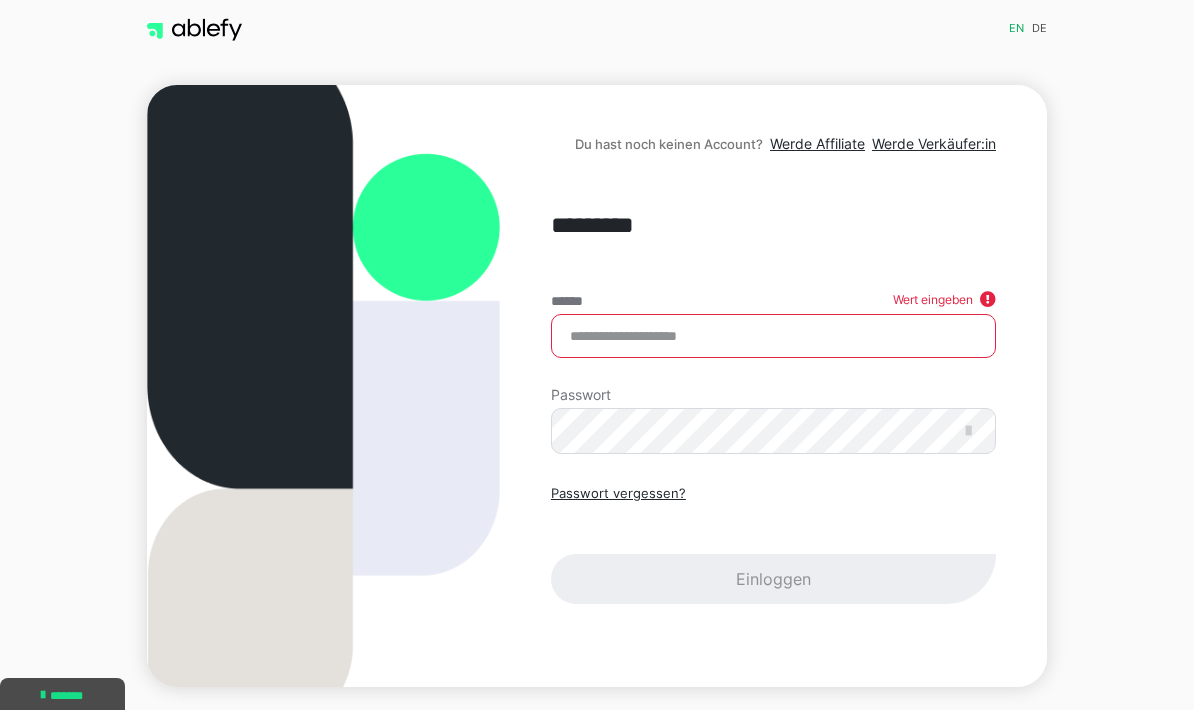 scroll, scrollTop: 80, scrollLeft: 0, axis: vertical 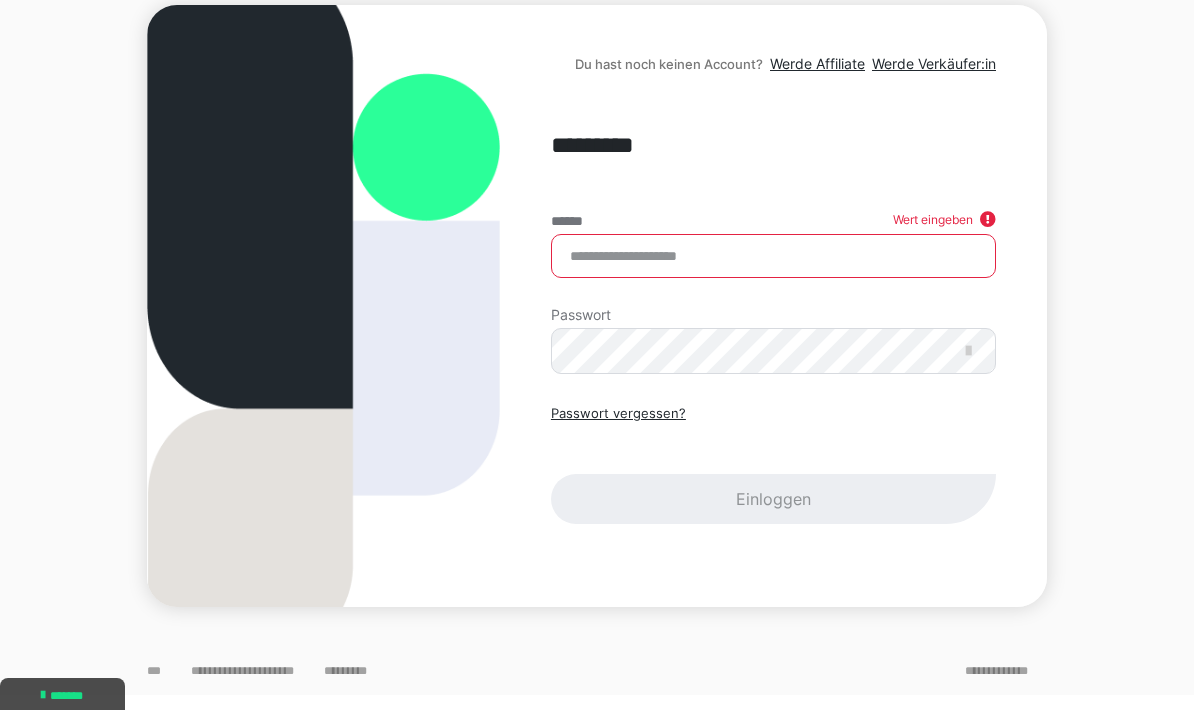 type on "**********" 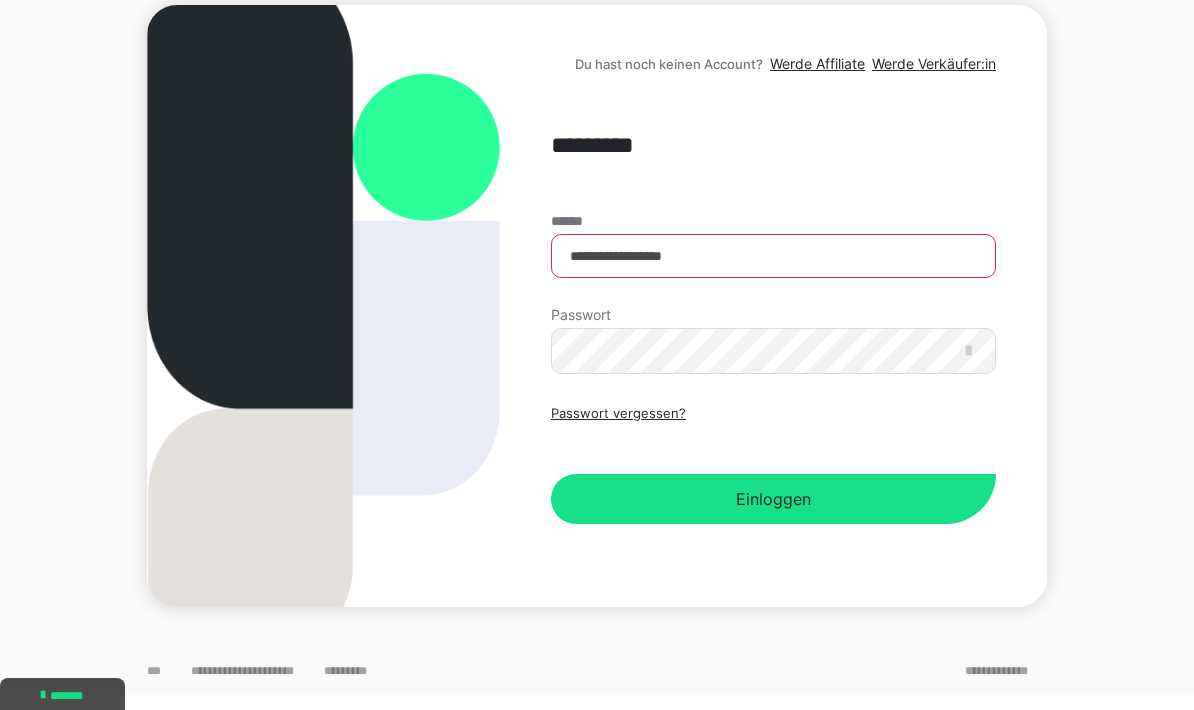 click on "Einloggen" at bounding box center [773, 499] 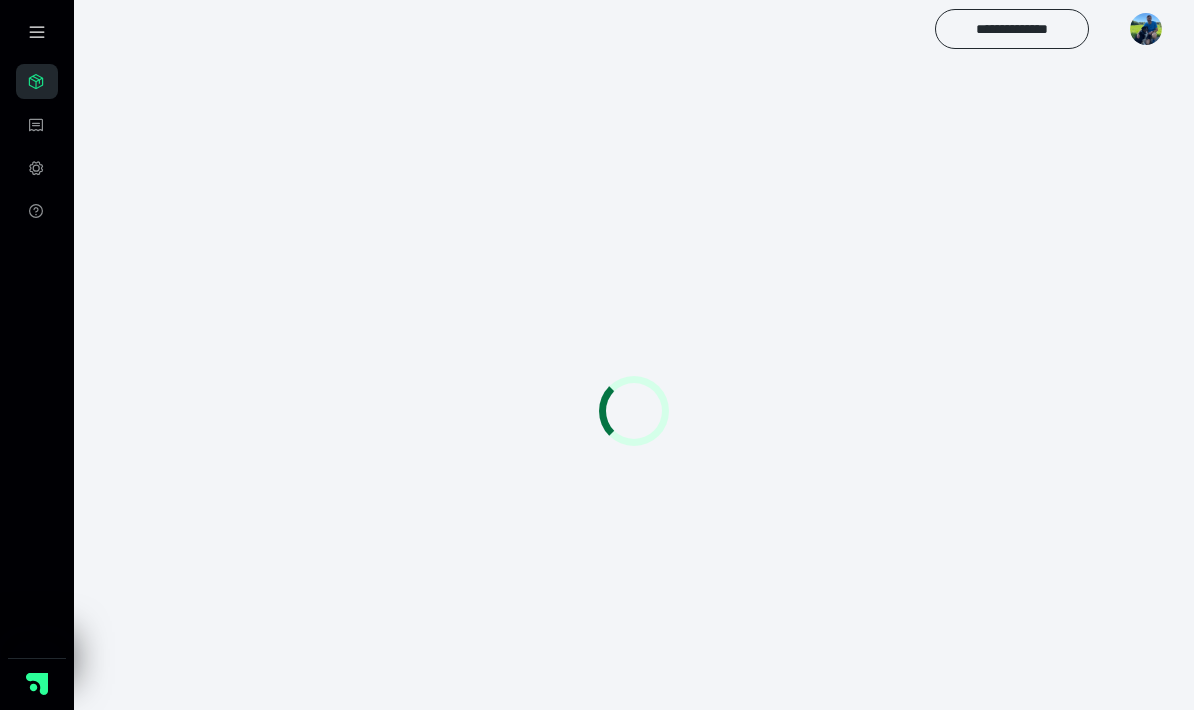 scroll, scrollTop: 0, scrollLeft: 0, axis: both 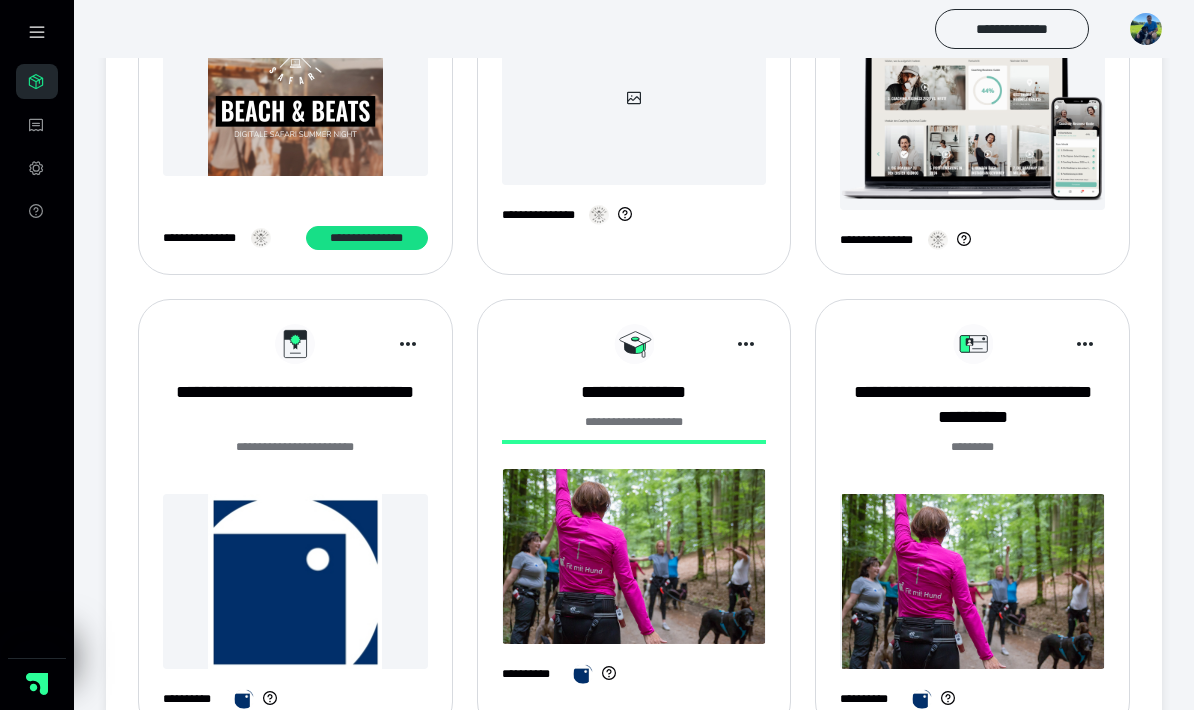click at bounding box center (972, 581) 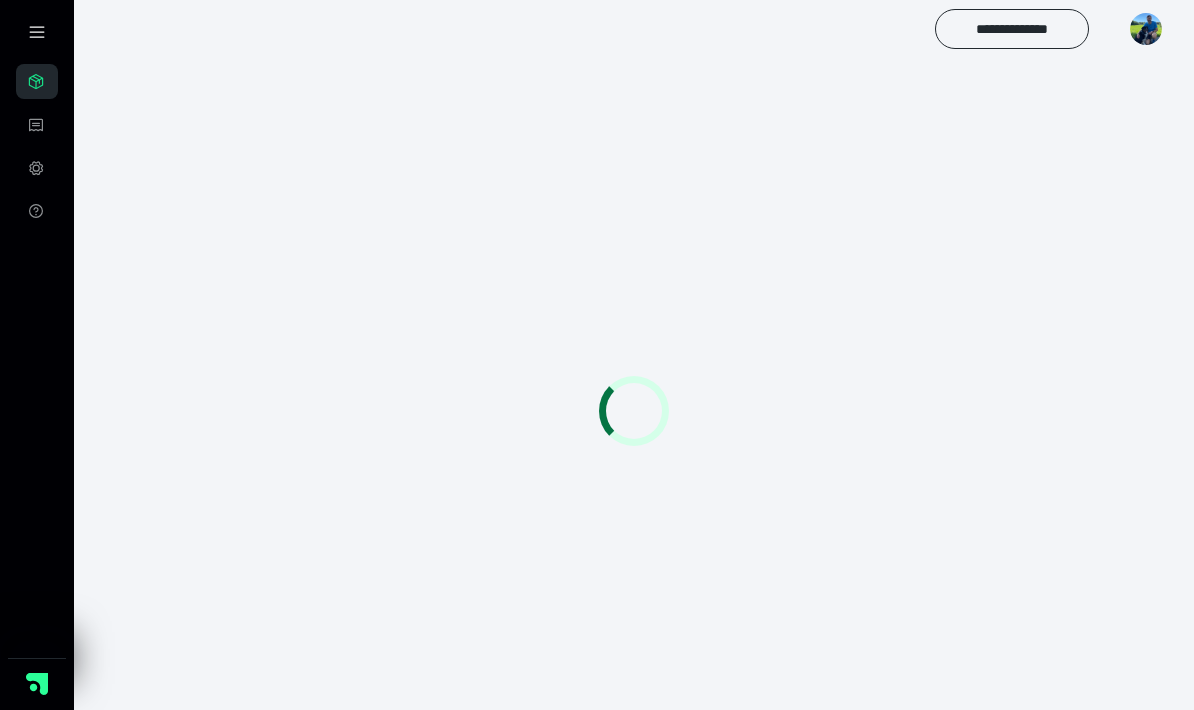 scroll, scrollTop: 0, scrollLeft: 0, axis: both 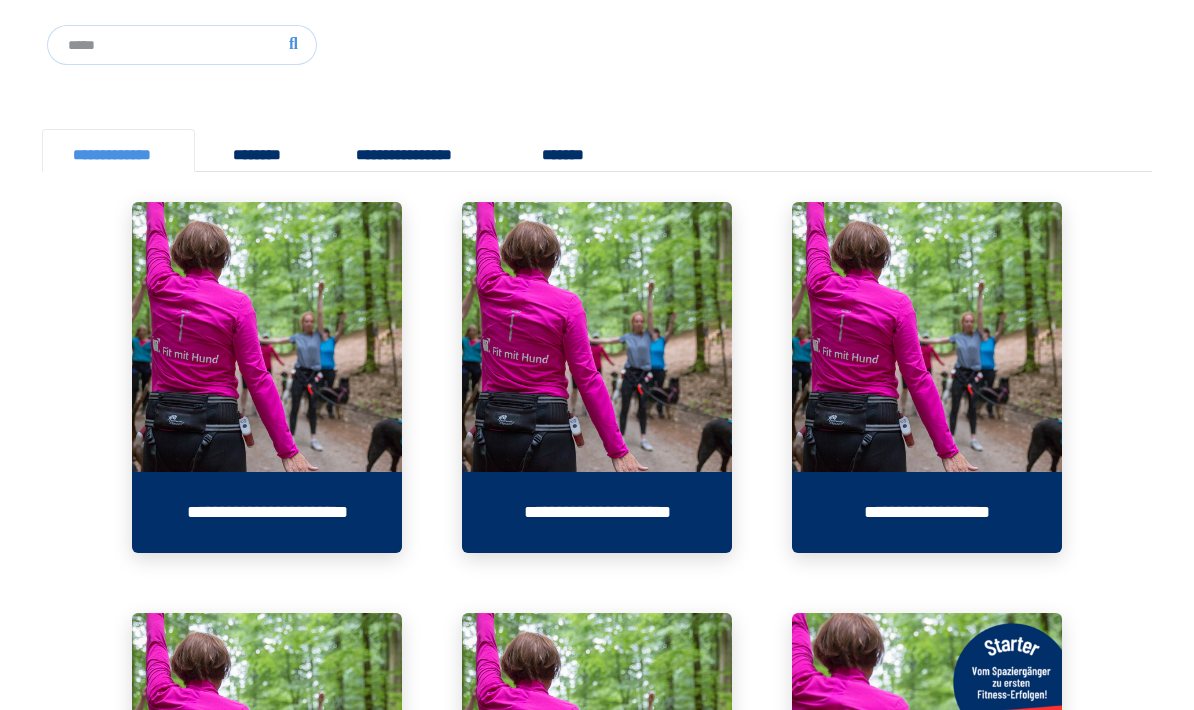 click at bounding box center [267, 337] 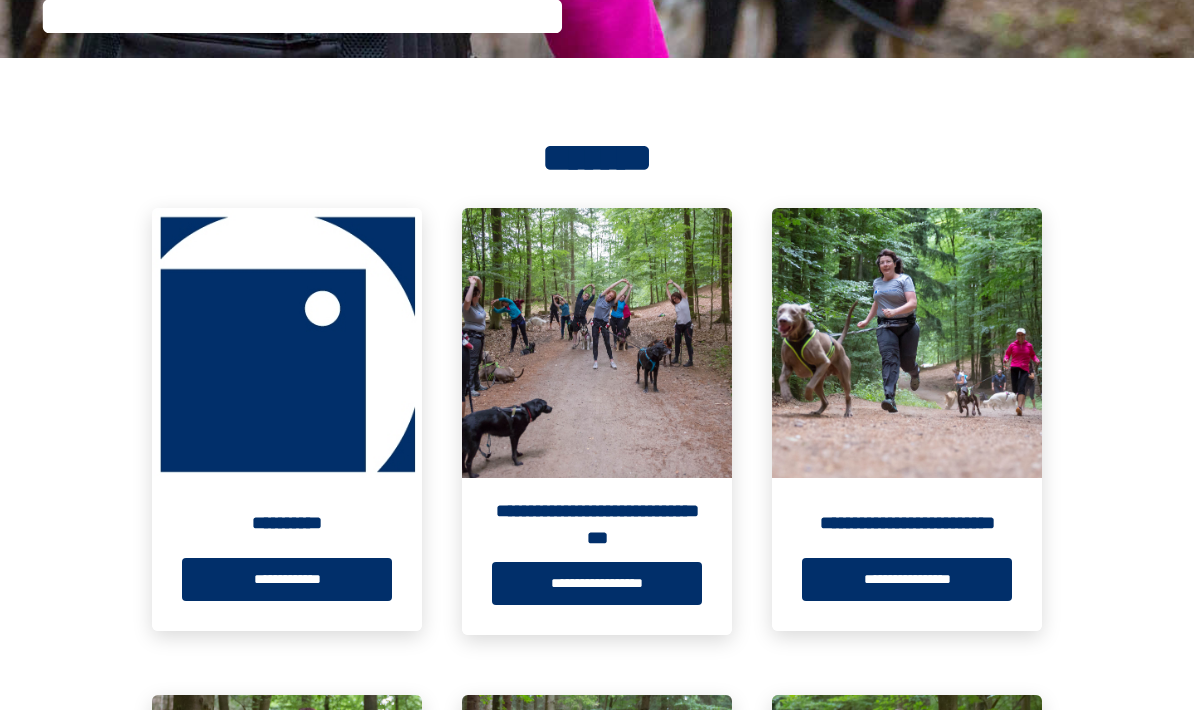 scroll, scrollTop: 222, scrollLeft: 0, axis: vertical 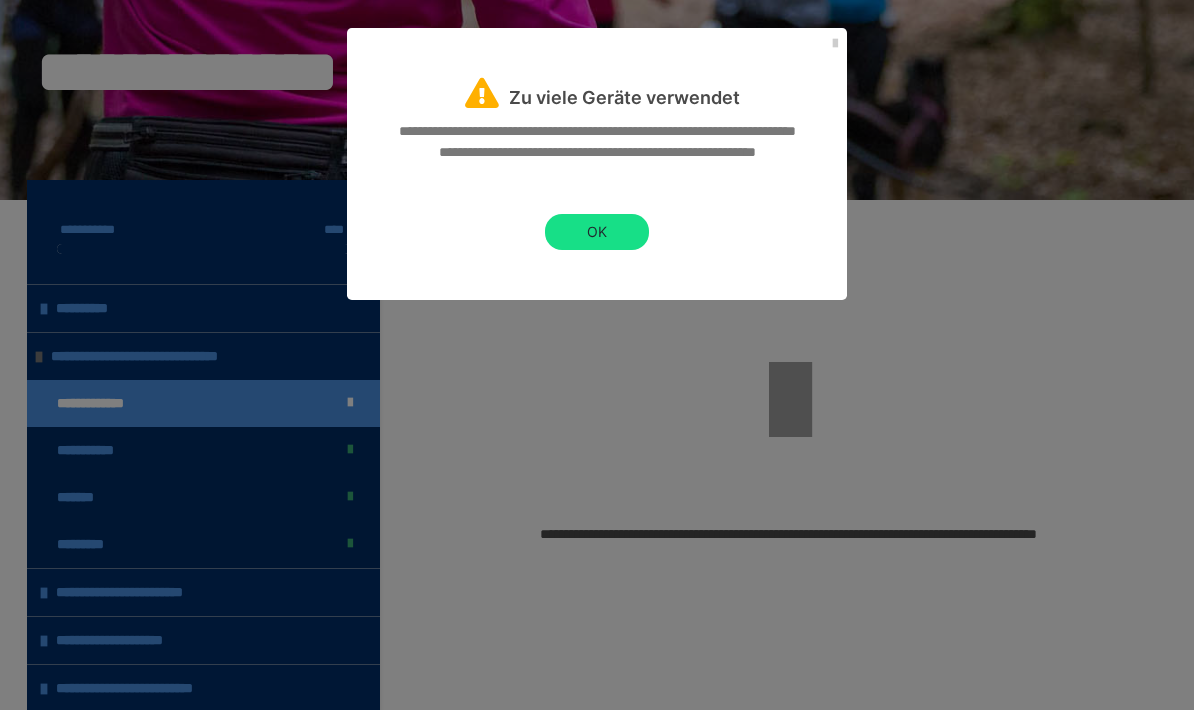 click on "OK" at bounding box center (597, 232) 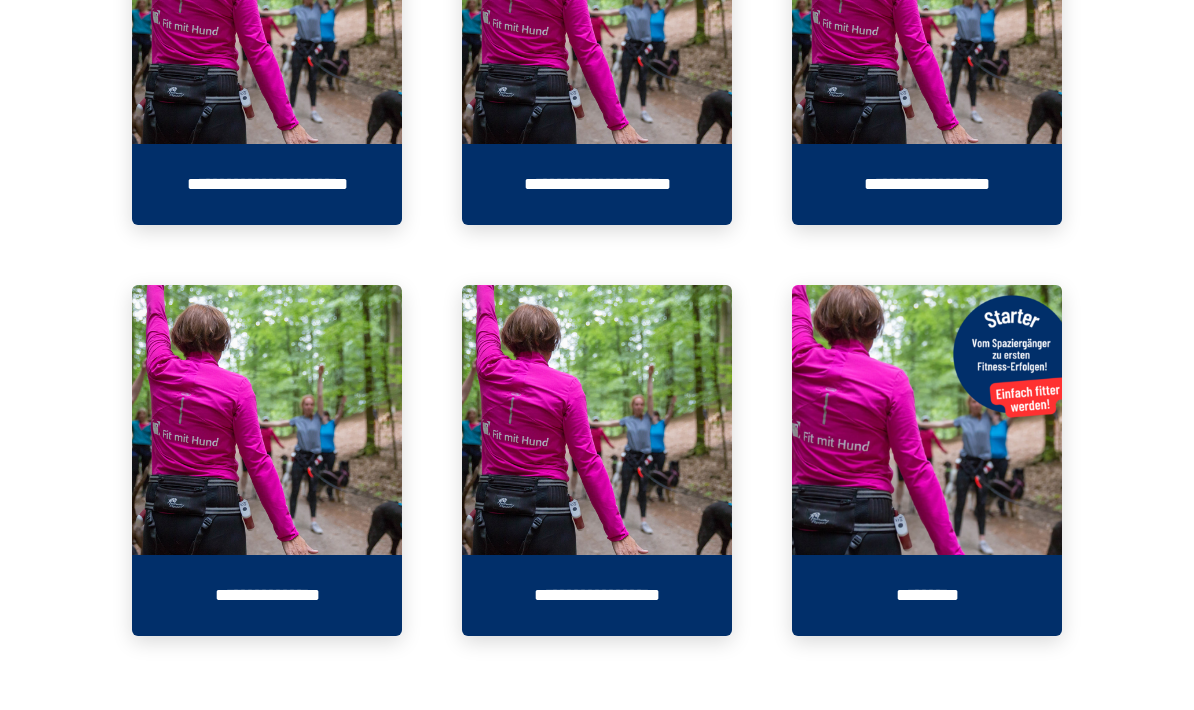 scroll, scrollTop: 1150, scrollLeft: 0, axis: vertical 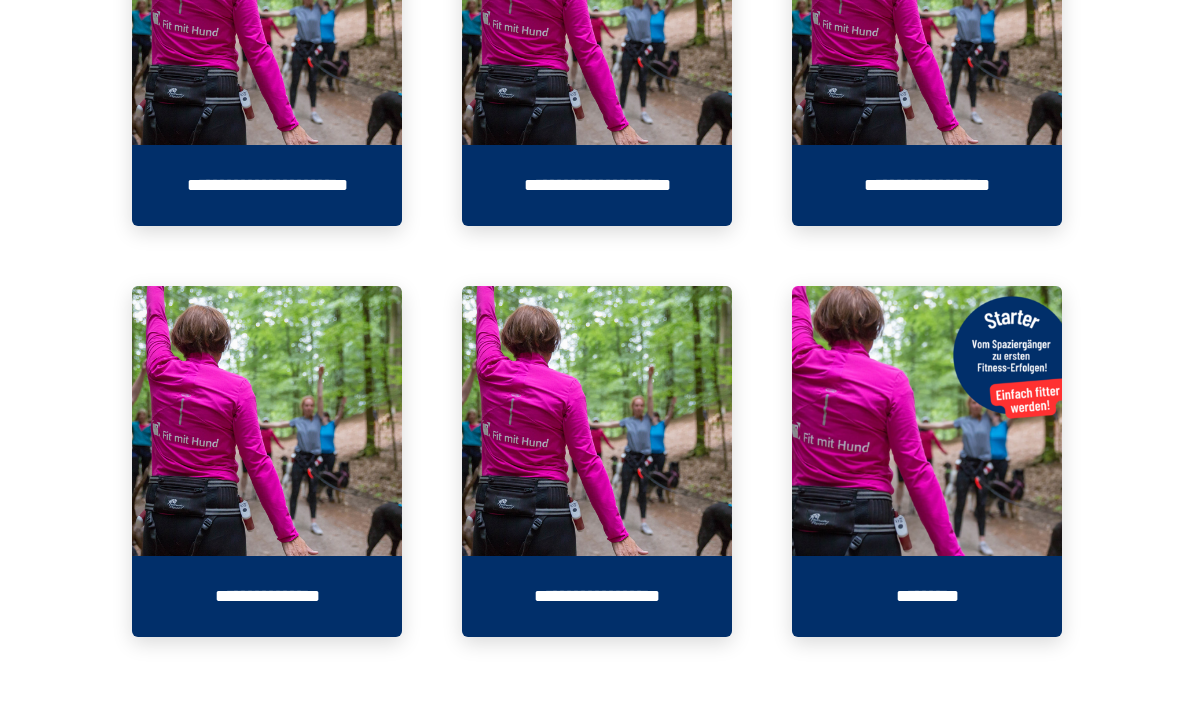 click at bounding box center [927, 421] 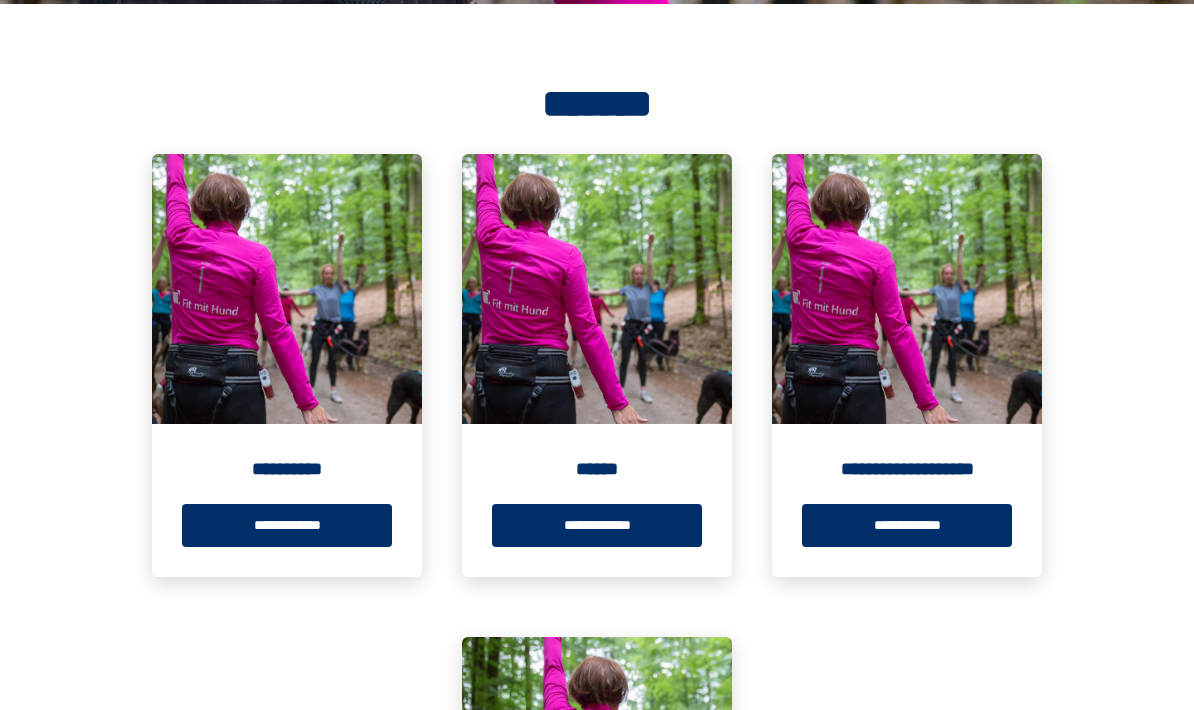 scroll, scrollTop: 276, scrollLeft: 0, axis: vertical 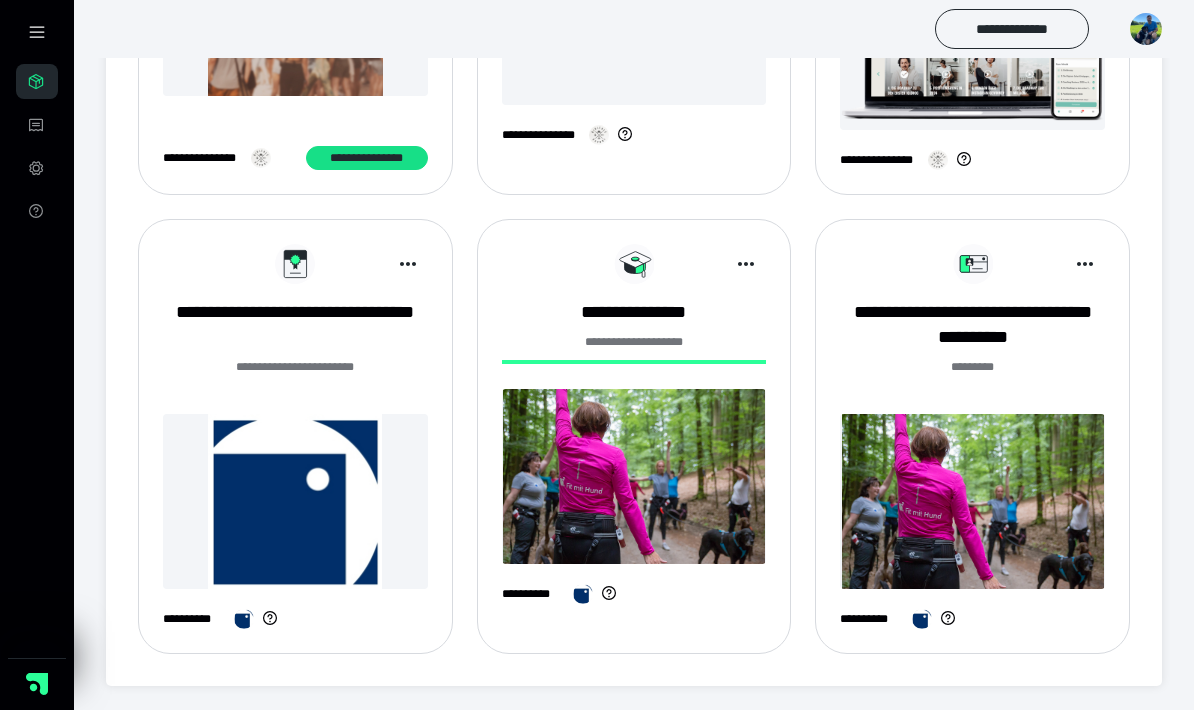 click 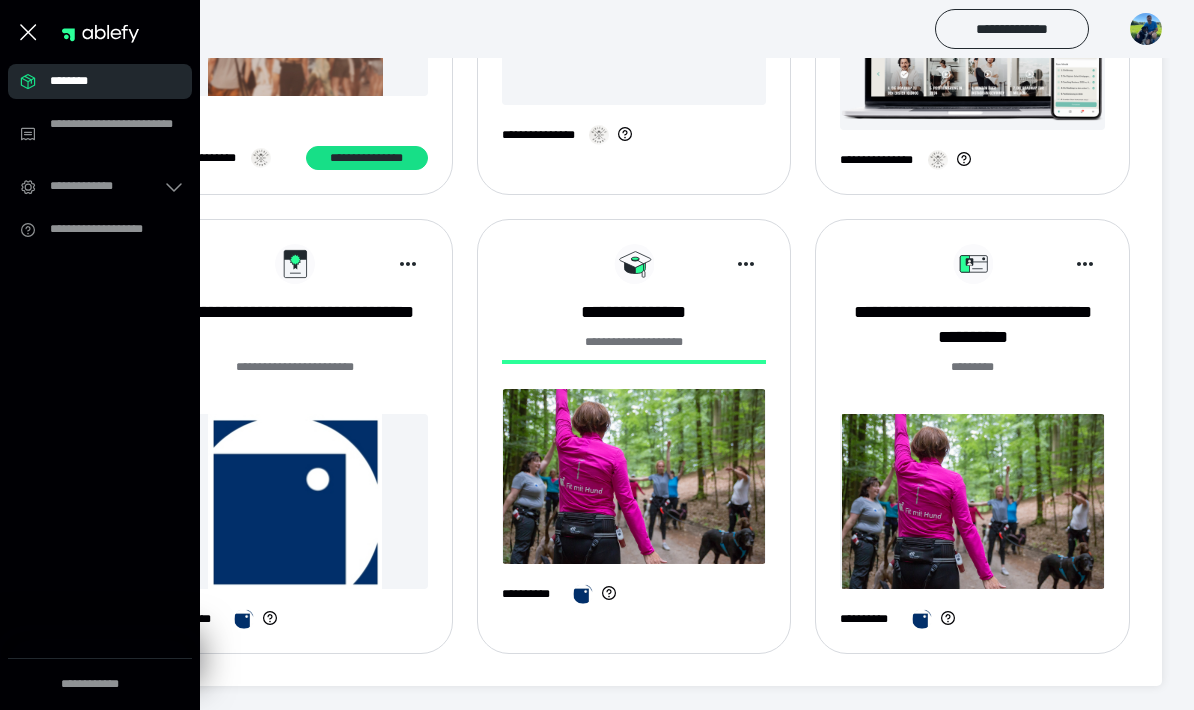 click 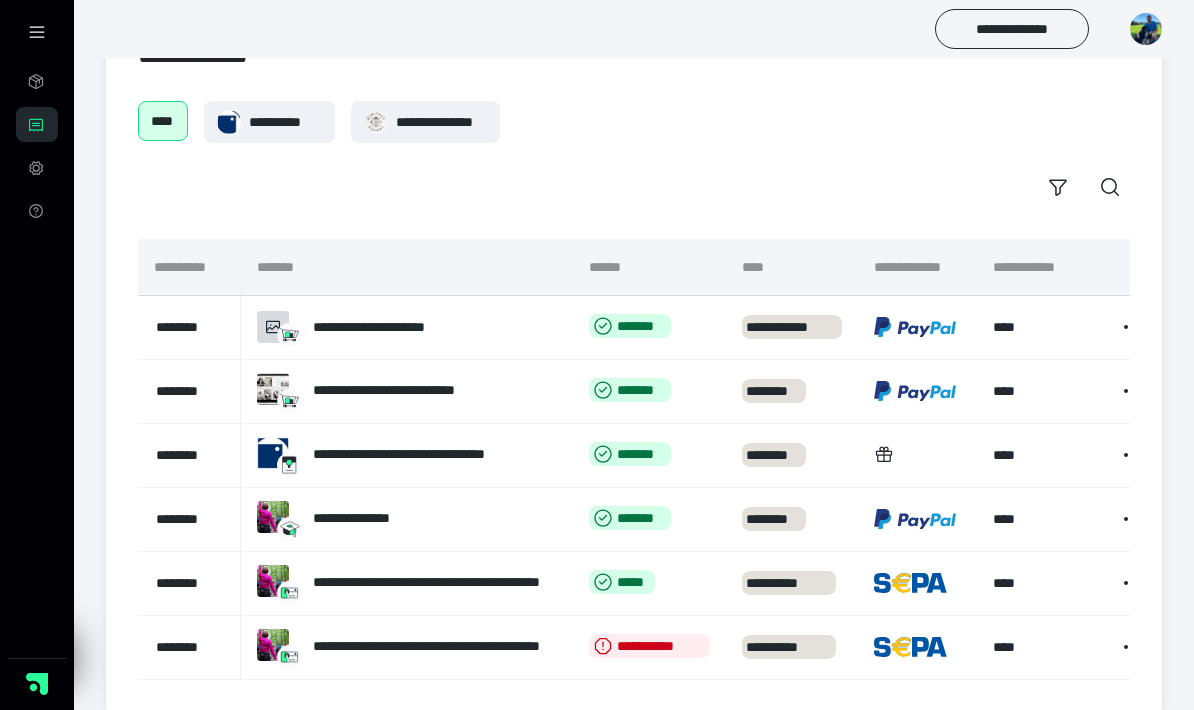 scroll, scrollTop: 97, scrollLeft: 0, axis: vertical 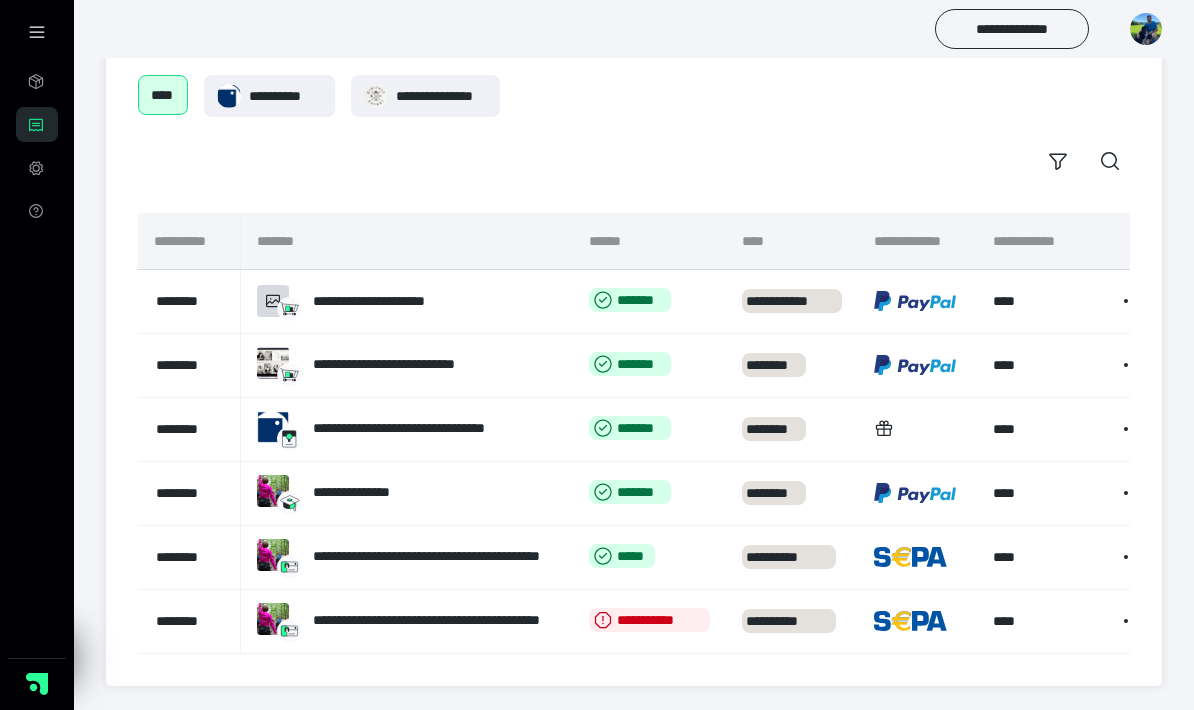 click on "**********" at bounding box center [435, 556] 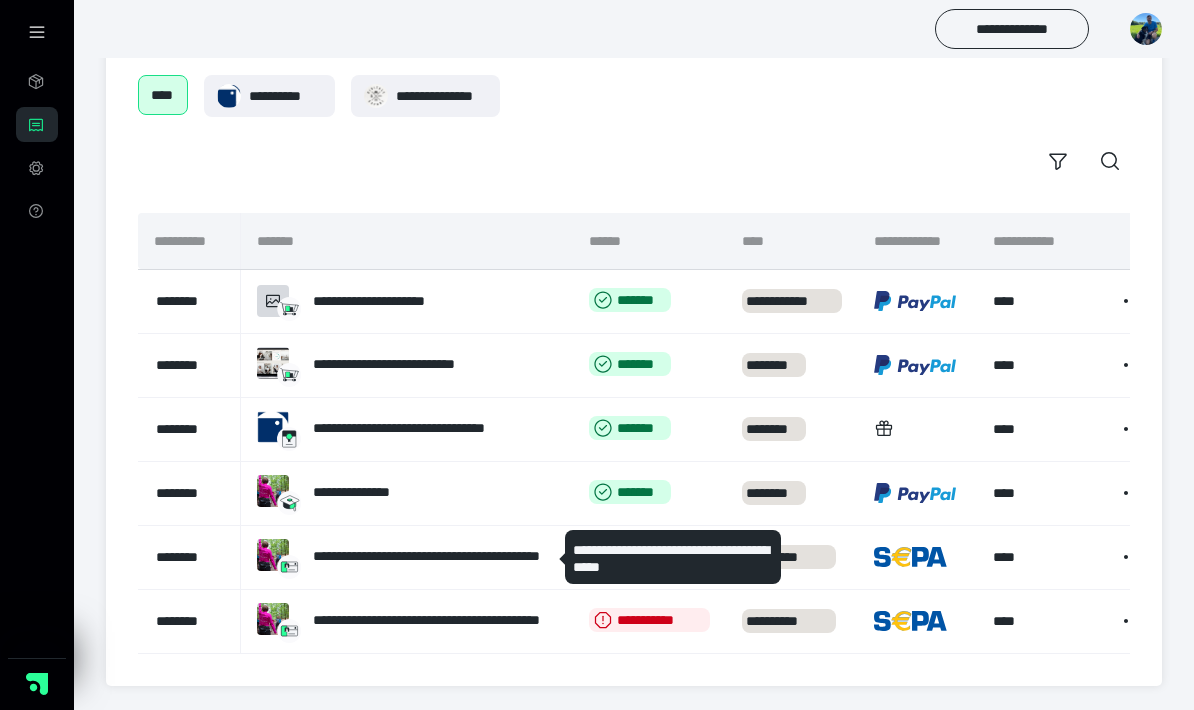 click on "**********" at bounding box center [435, 556] 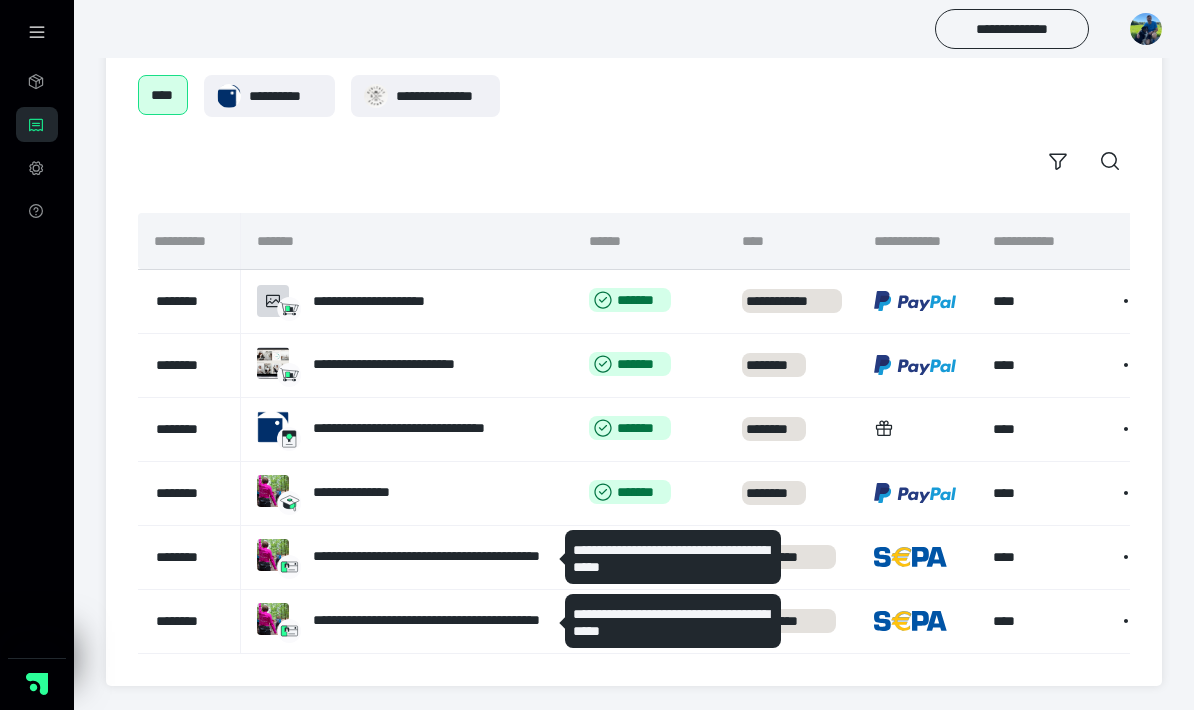 click on "**********" at bounding box center (435, 620) 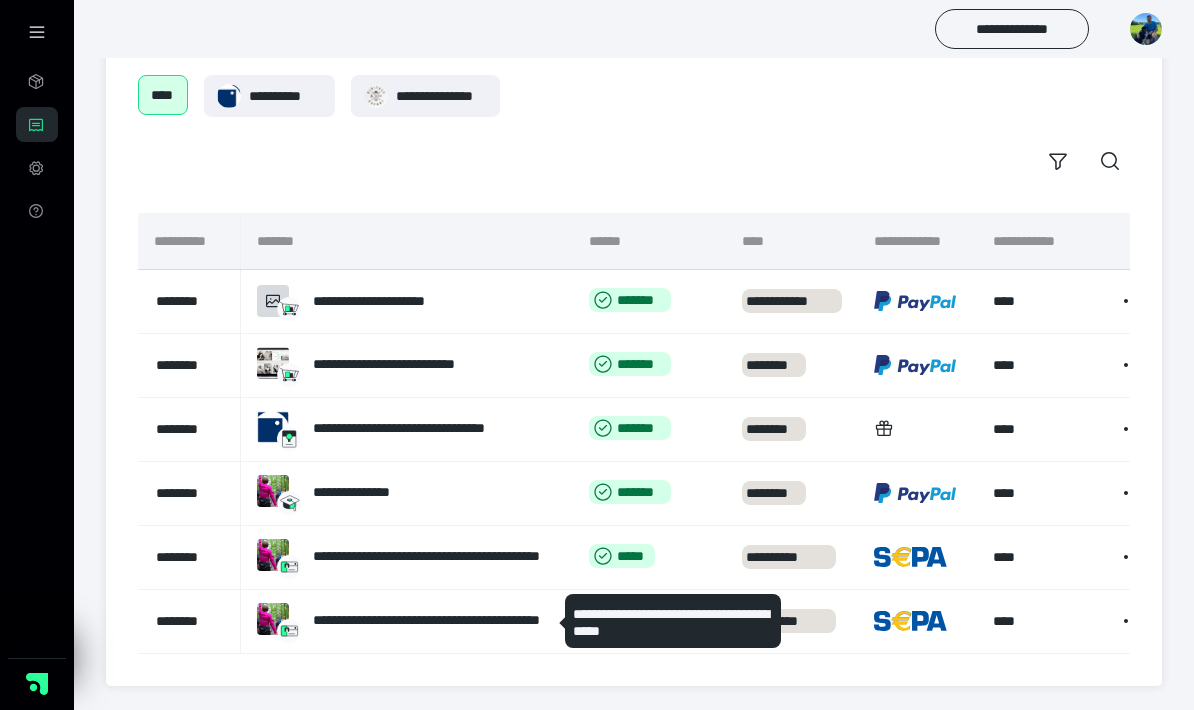 click on "**********" at bounding box center (435, 556) 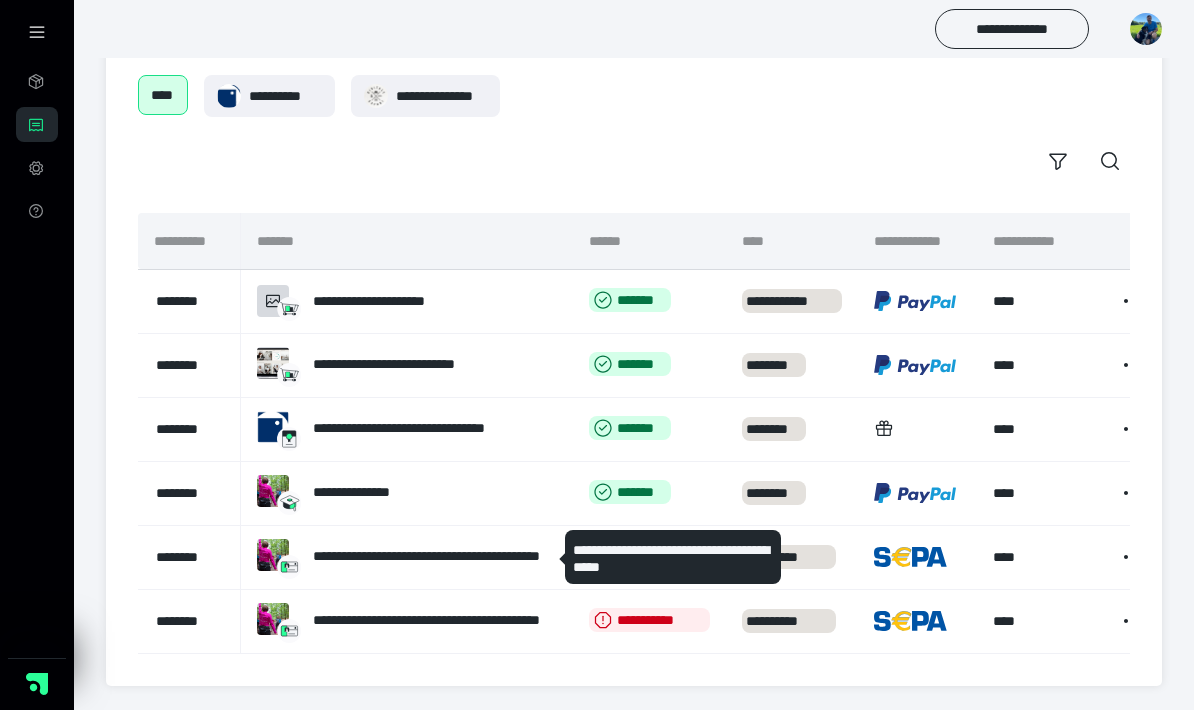 click on "**********" at bounding box center [435, 556] 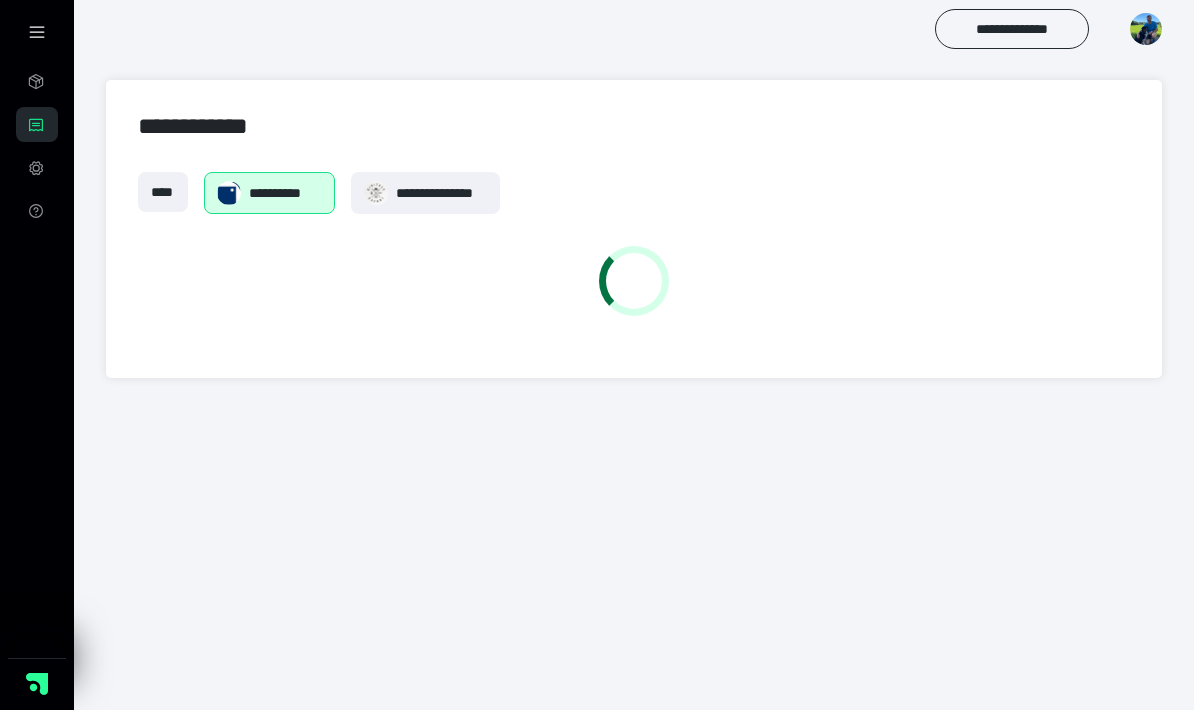 scroll, scrollTop: 0, scrollLeft: 0, axis: both 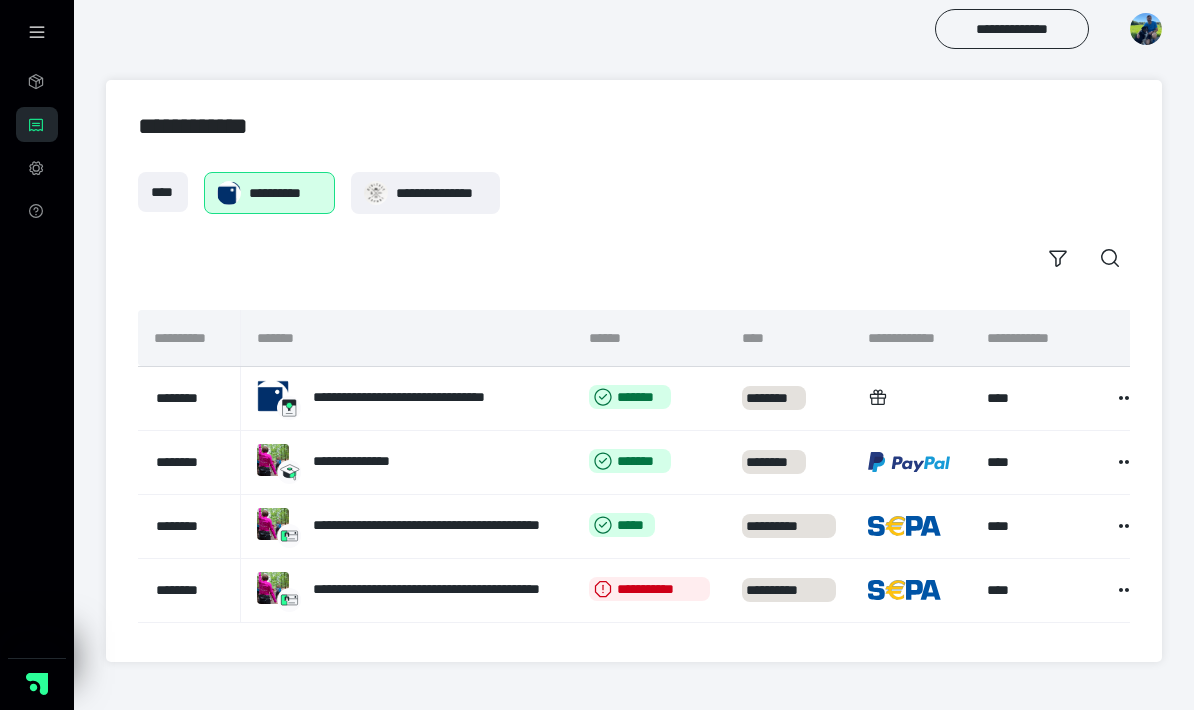 click on "**********" at bounding box center [427, 397] 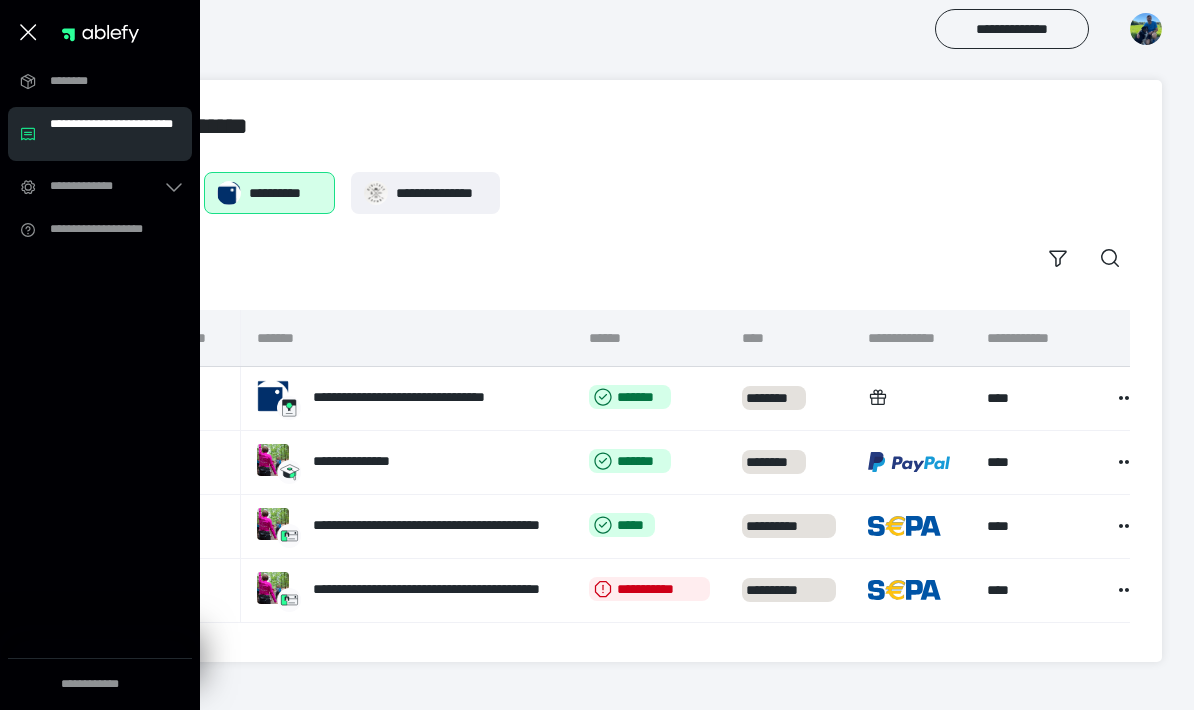 click on "**********" at bounding box center [106, 186] 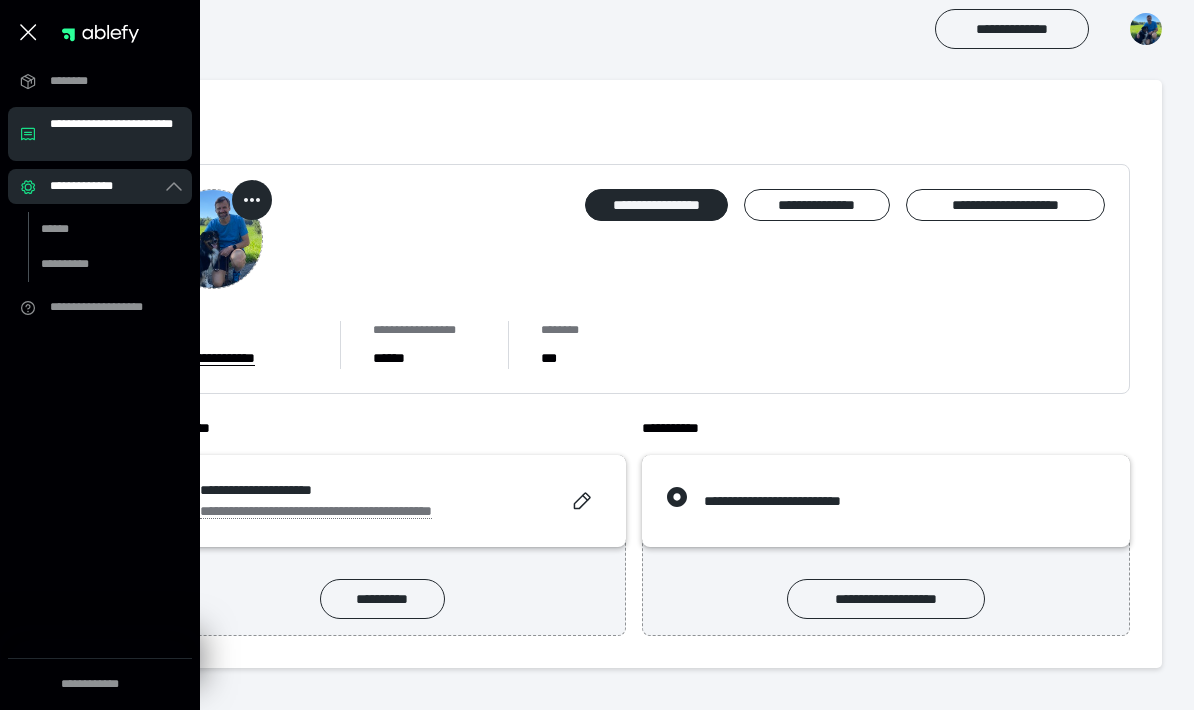 click 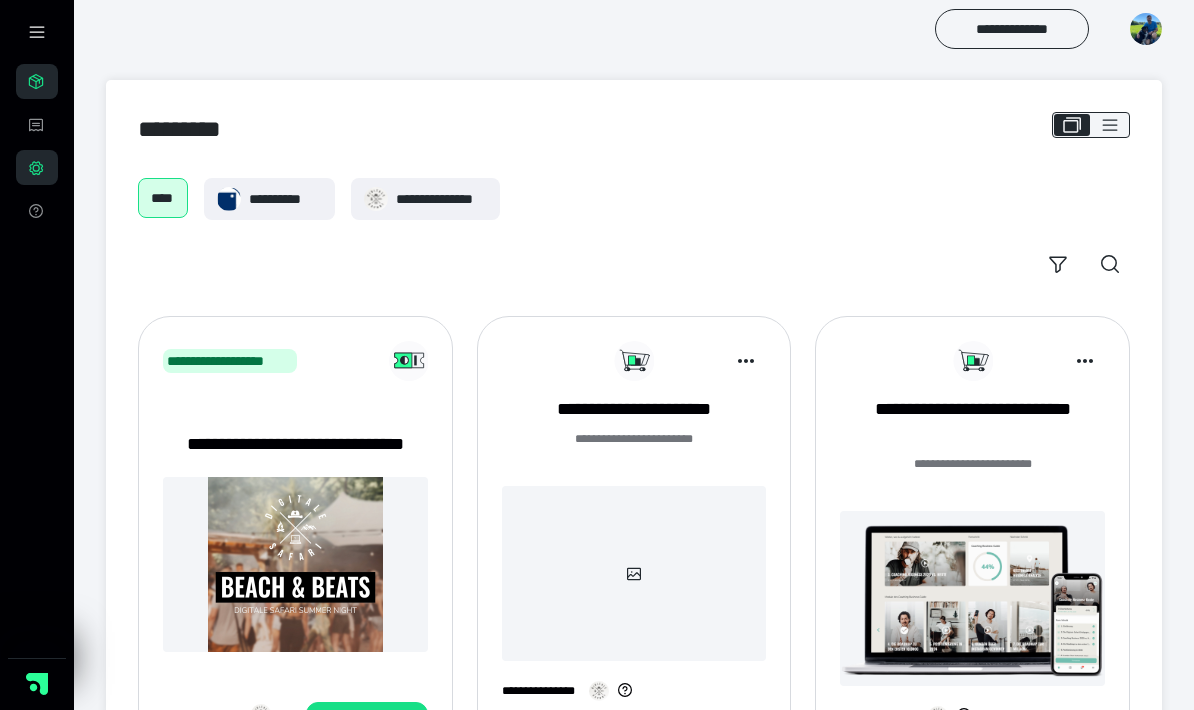 click at bounding box center (1110, 125) 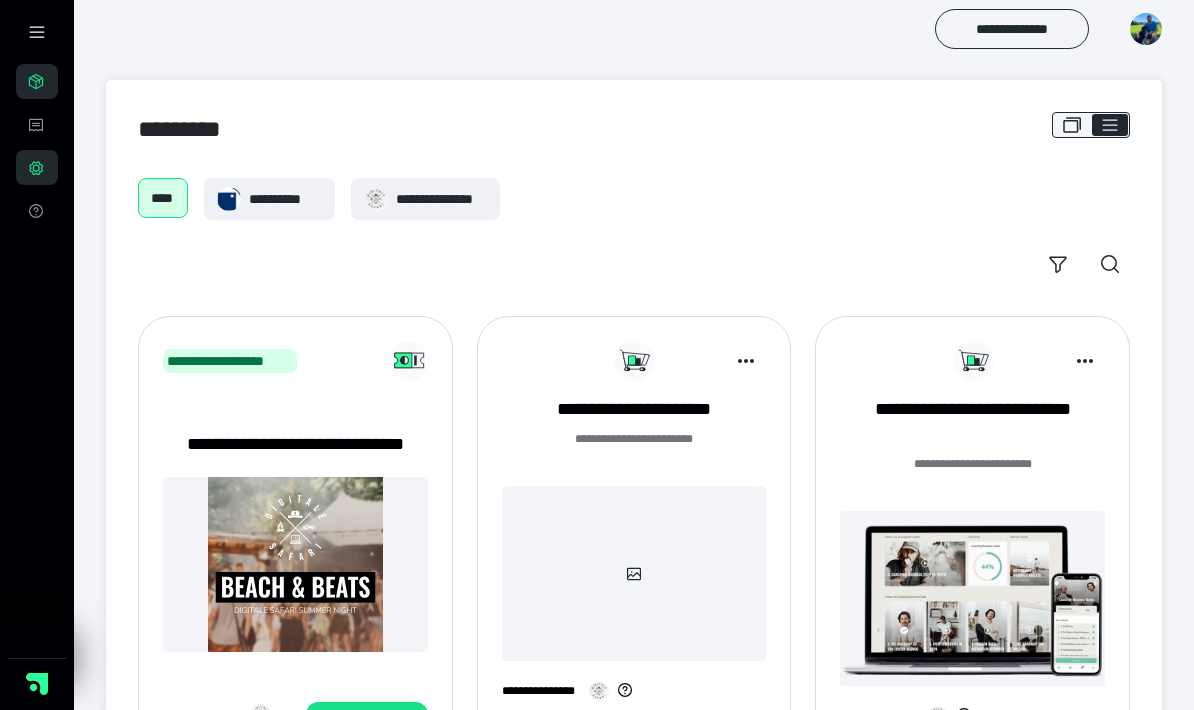 checkbox on "****" 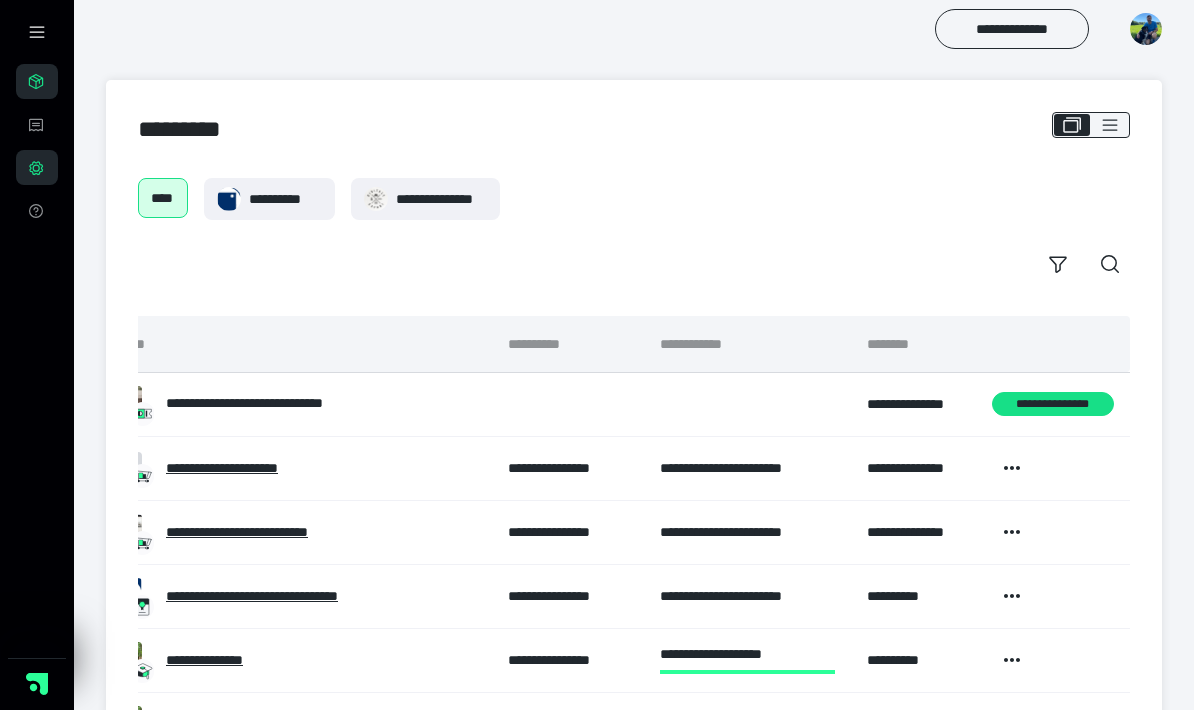scroll, scrollTop: 0, scrollLeft: 46, axis: horizontal 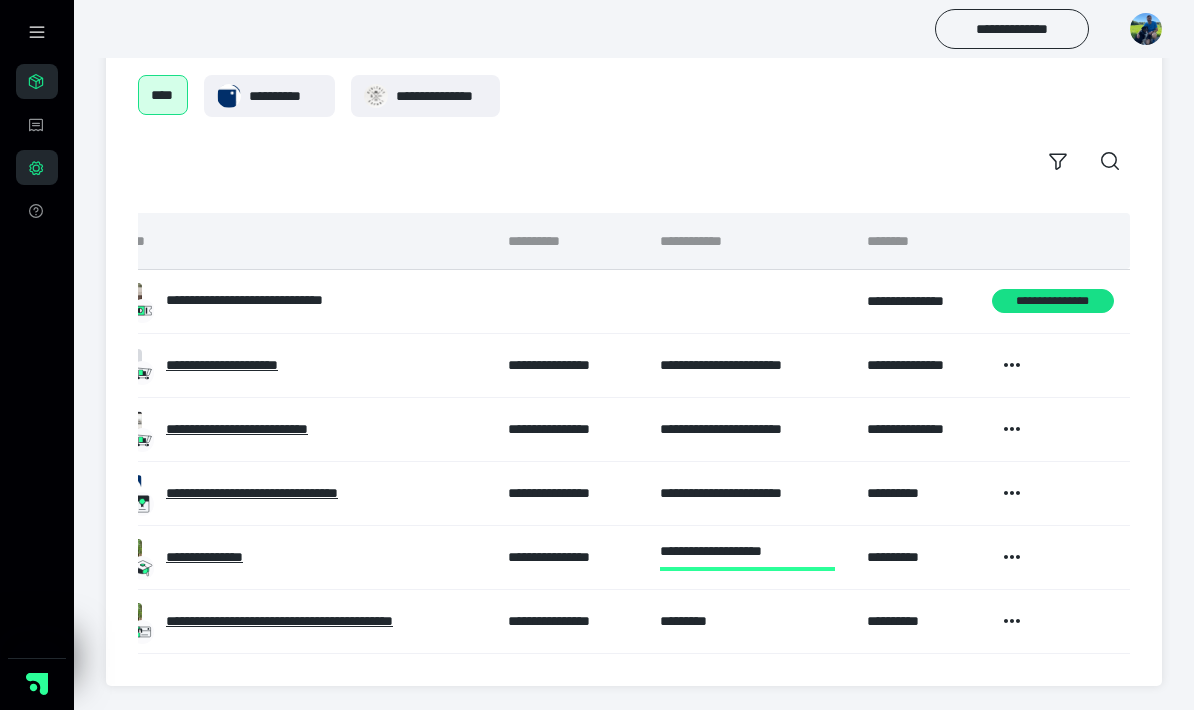 click on "**********" at bounding box center (321, 621) 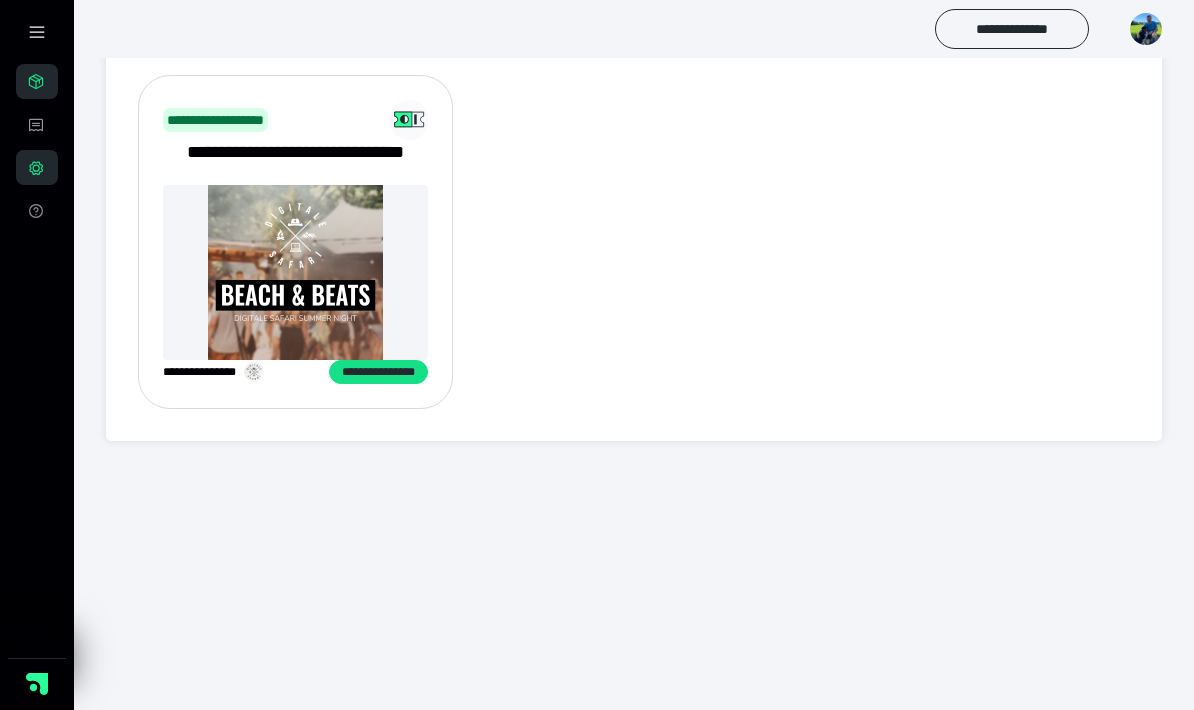 scroll, scrollTop: 0, scrollLeft: 0, axis: both 